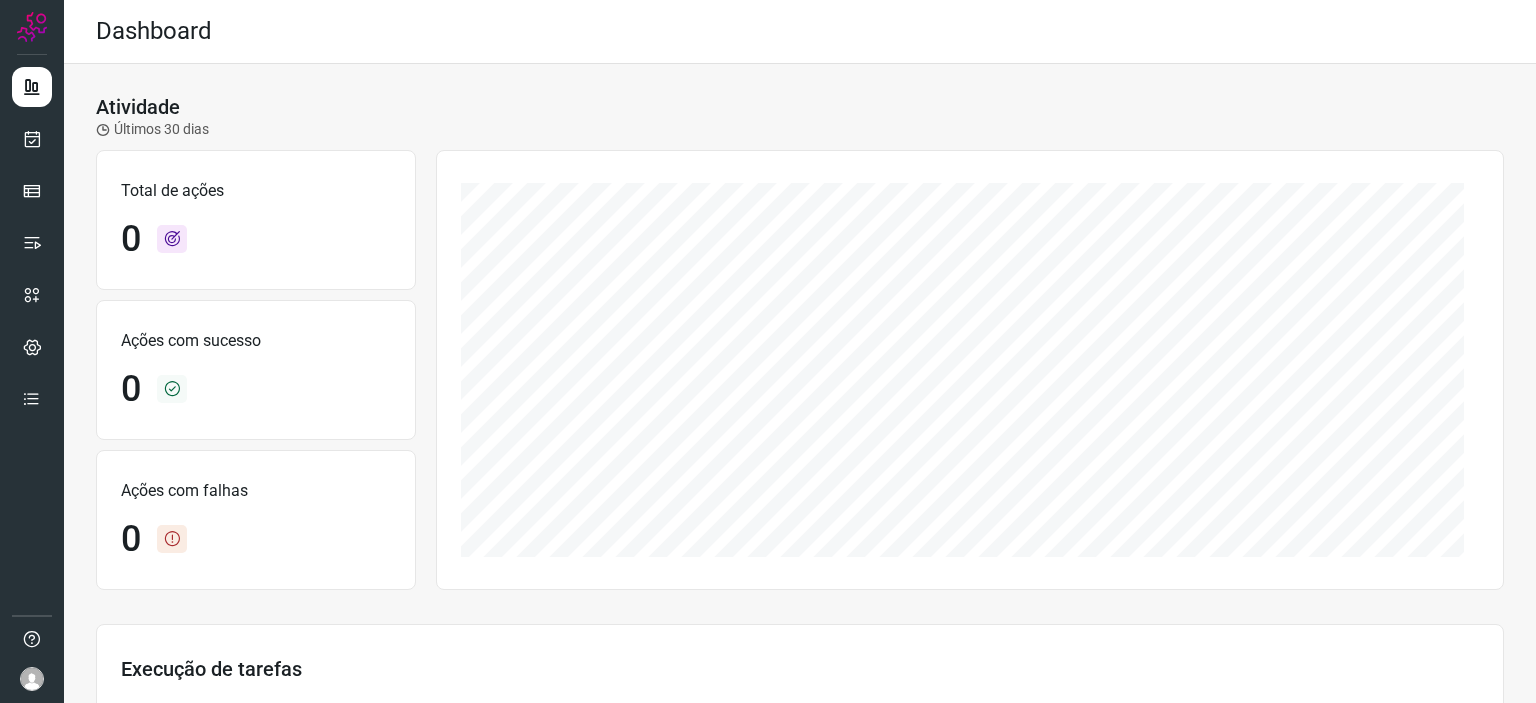 scroll, scrollTop: 0, scrollLeft: 0, axis: both 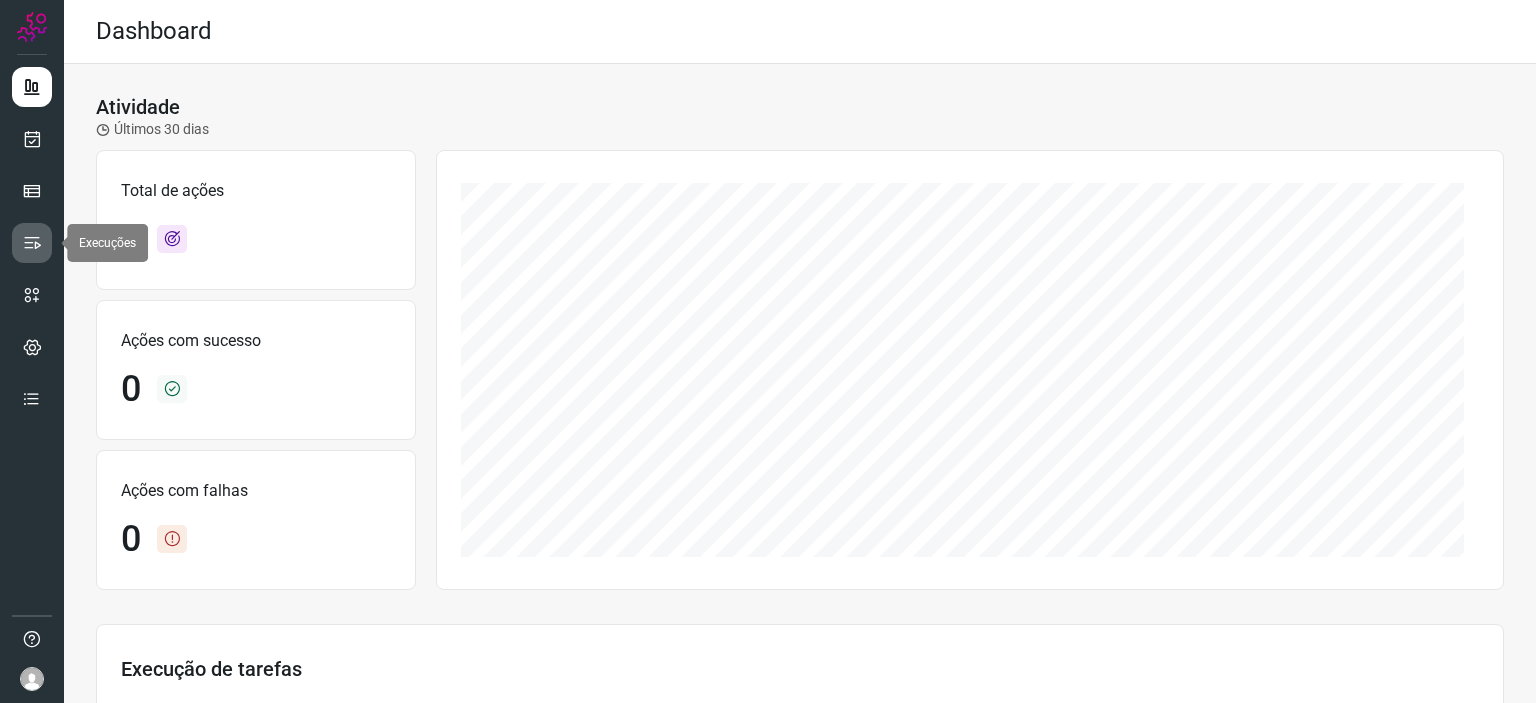 click at bounding box center (32, 243) 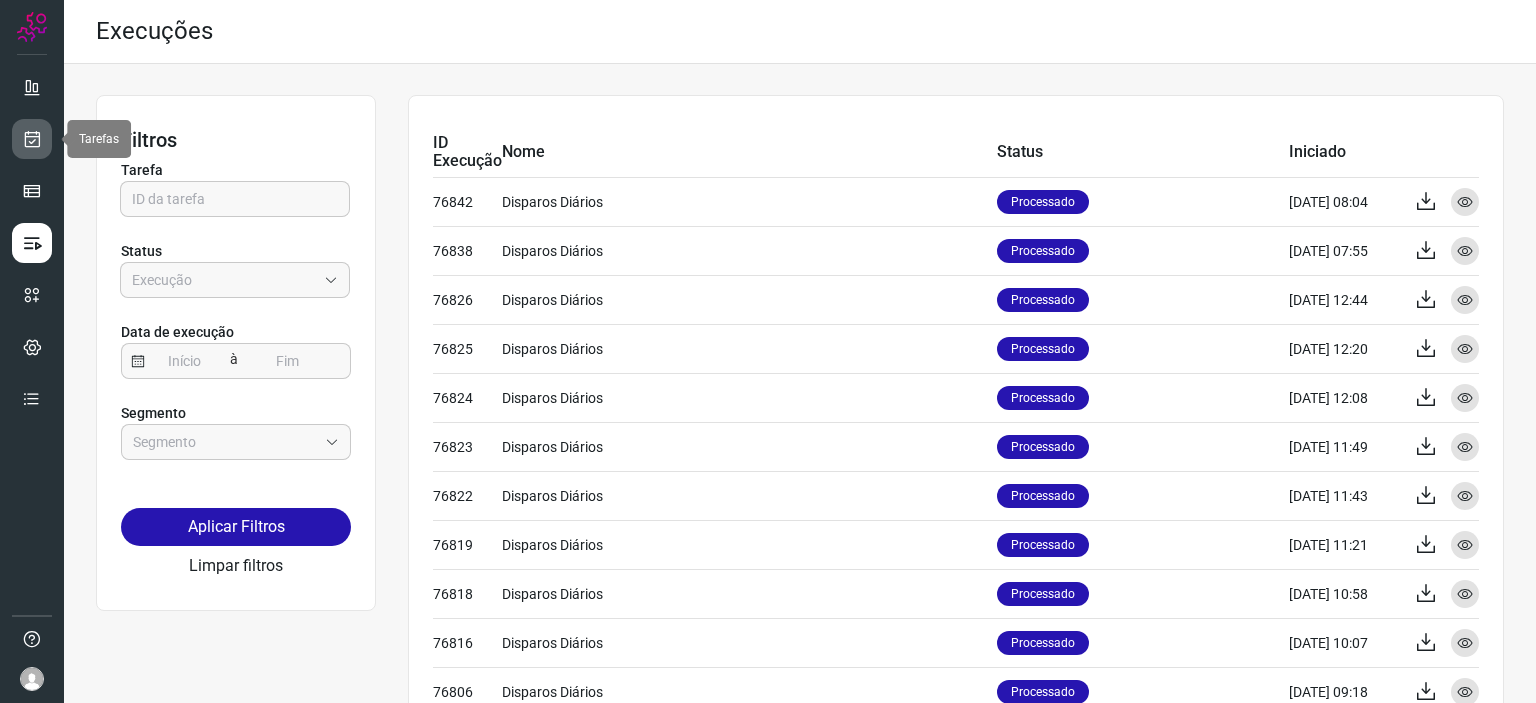 click at bounding box center (32, 139) 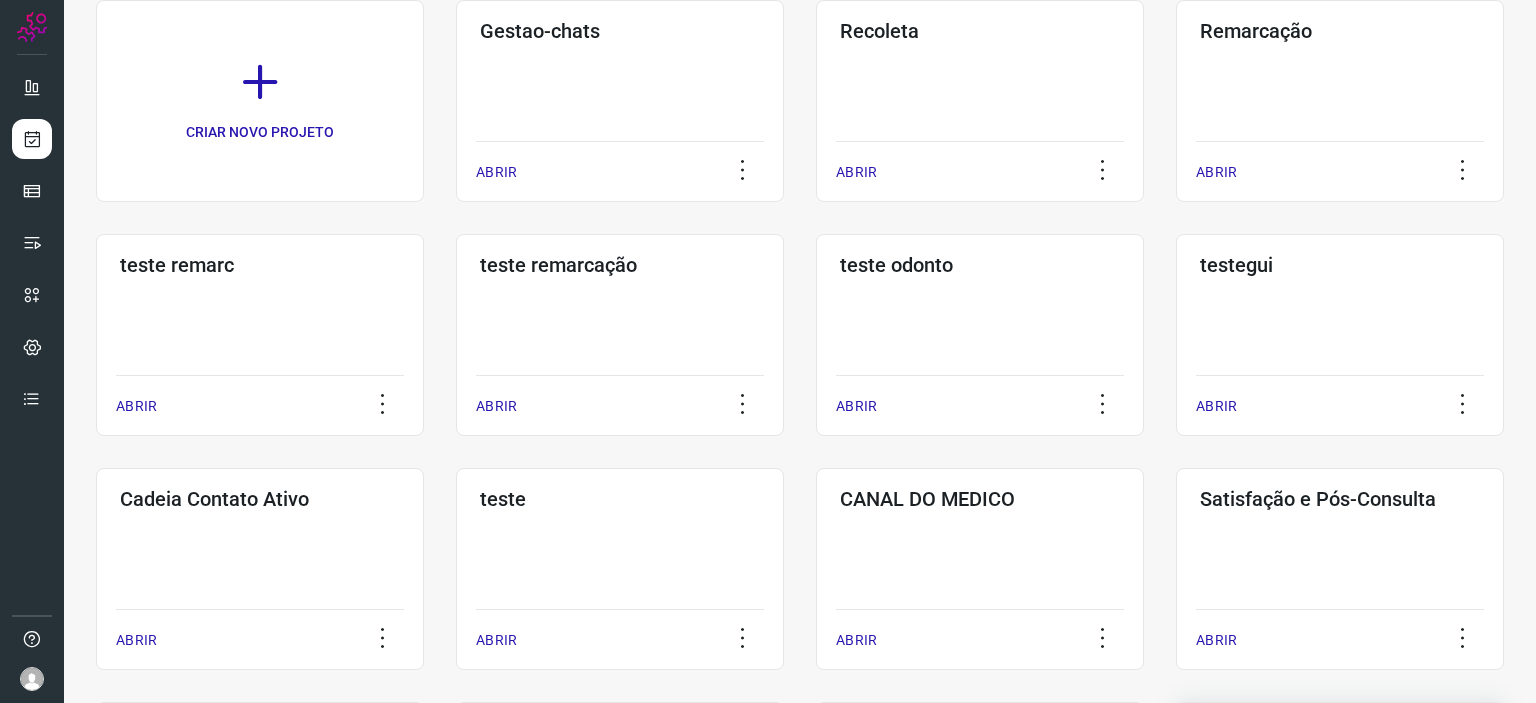 scroll, scrollTop: 300, scrollLeft: 0, axis: vertical 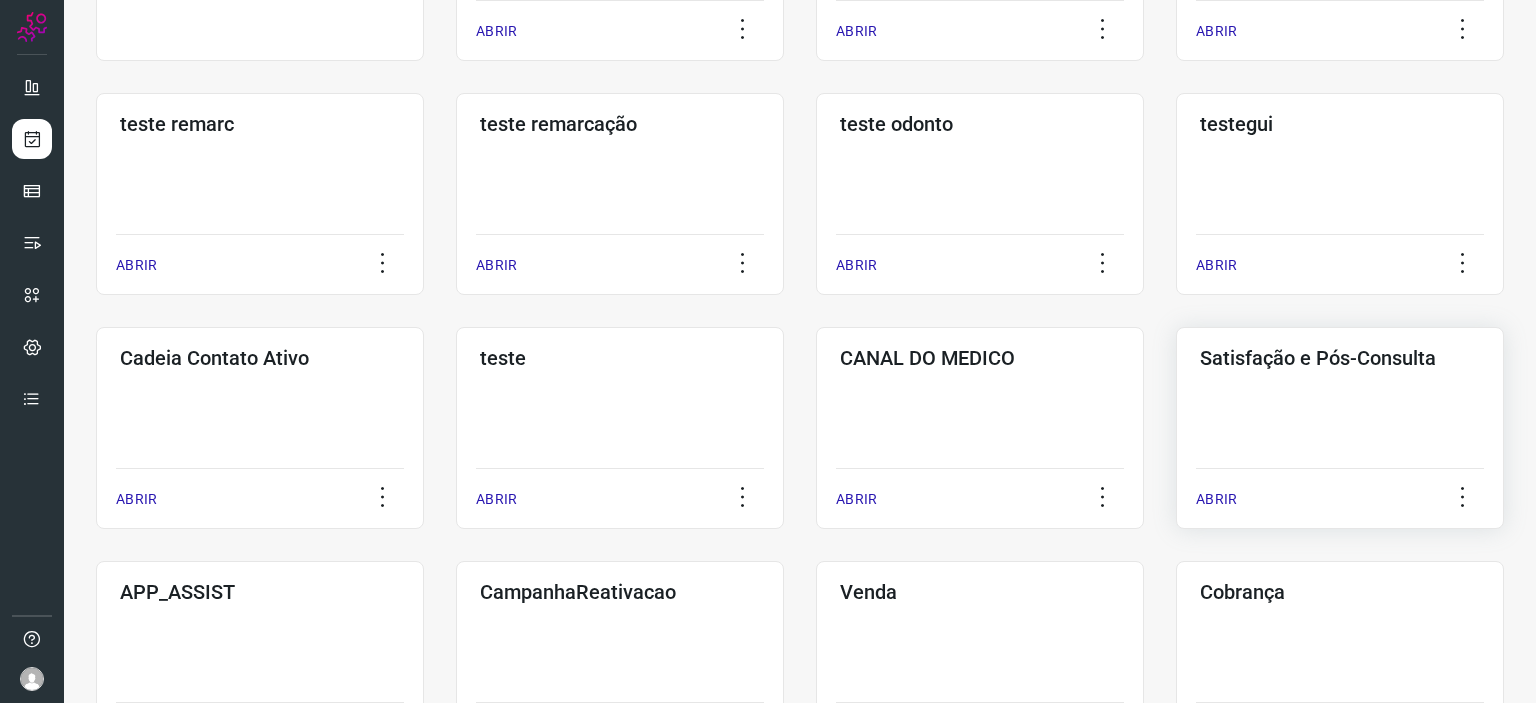 click on "ABRIR" at bounding box center [1340, 493] 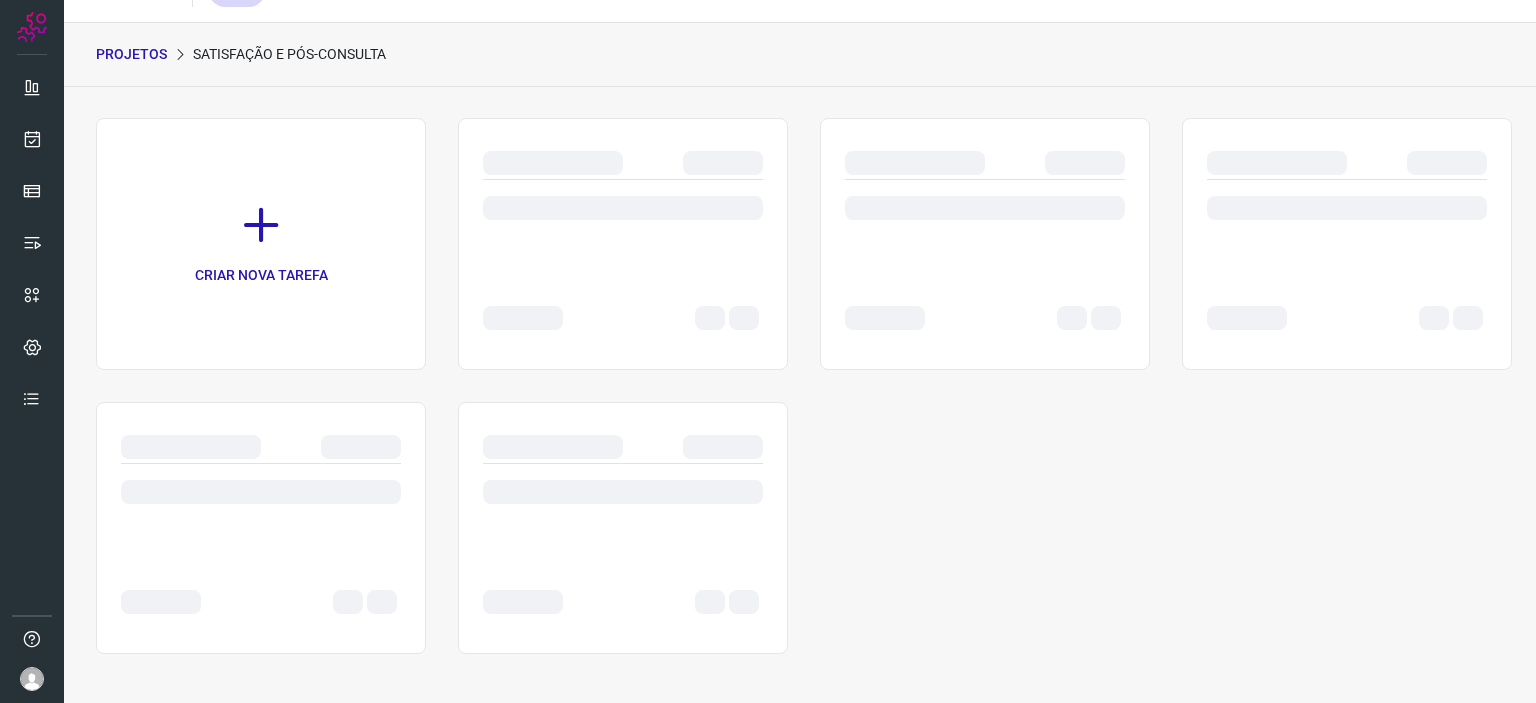 scroll, scrollTop: 0, scrollLeft: 0, axis: both 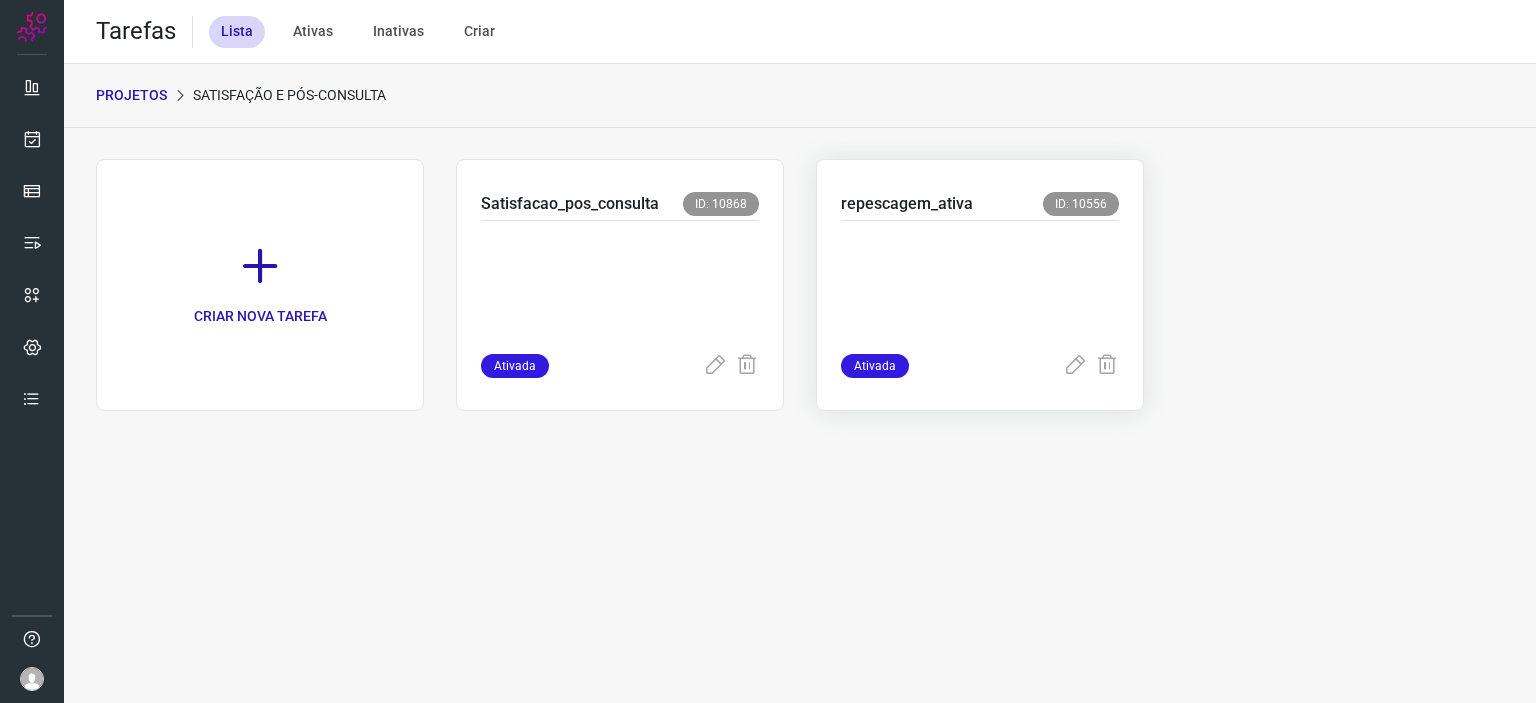 click at bounding box center [980, 283] 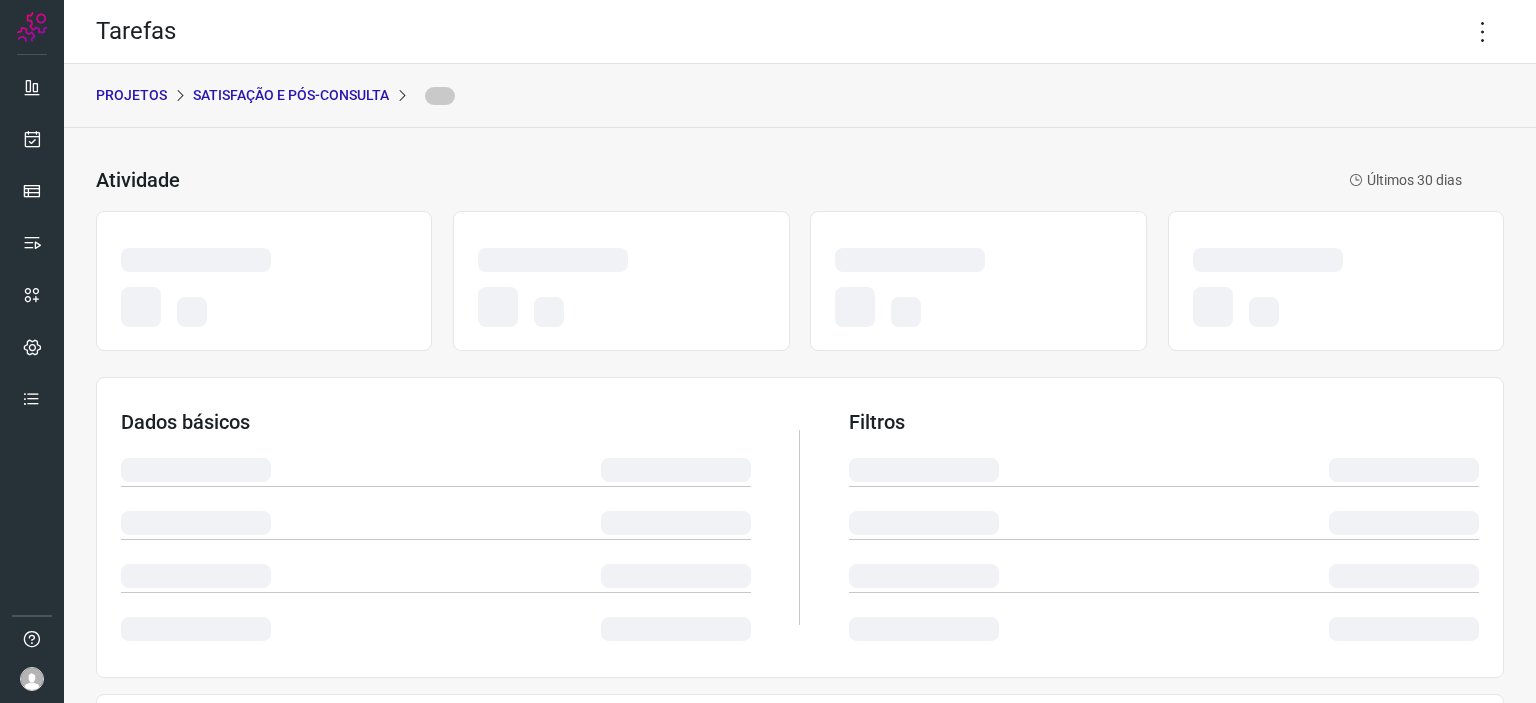 drag, startPoint x: 1468, startPoint y: 29, endPoint x: 1442, endPoint y: 48, distance: 32.202484 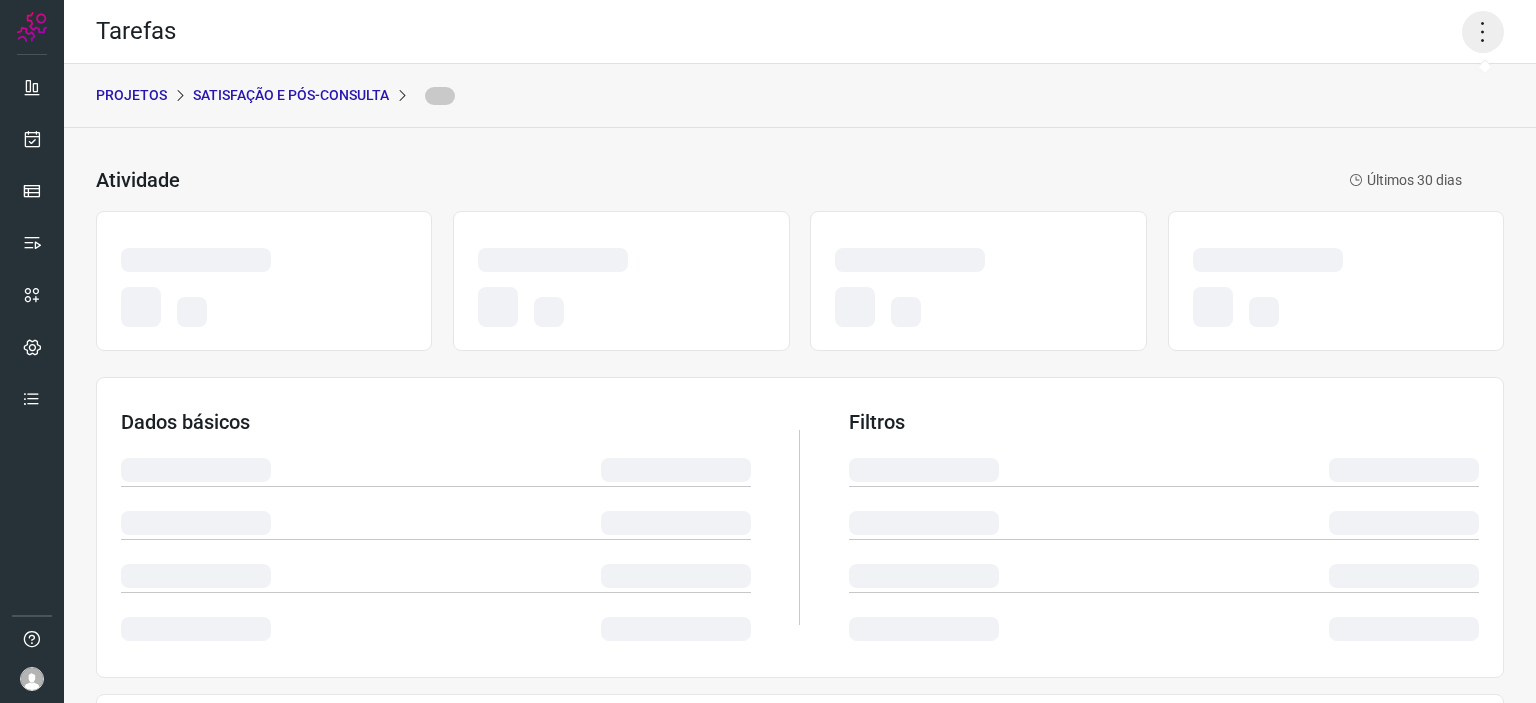 click 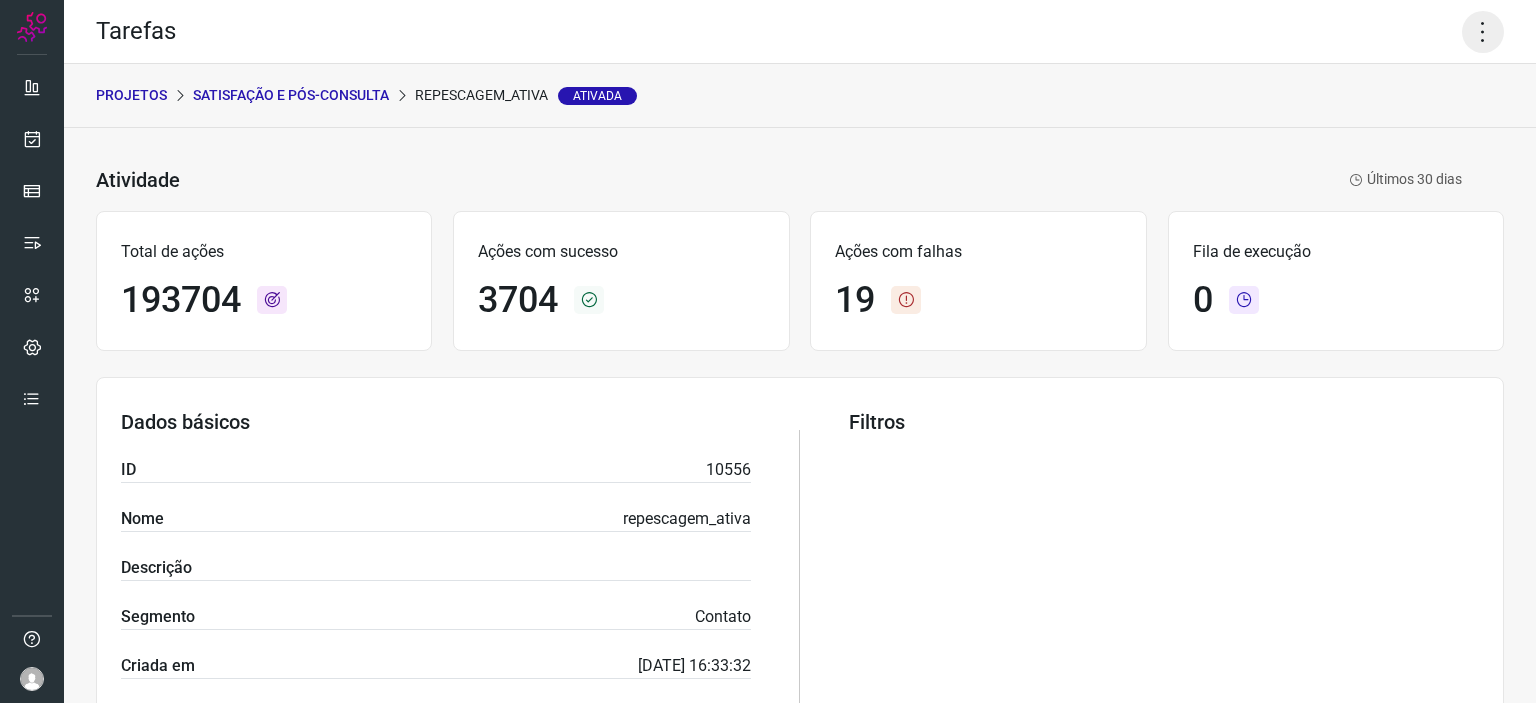 drag, startPoint x: 1462, startPoint y: 45, endPoint x: 1452, endPoint y: 50, distance: 11.18034 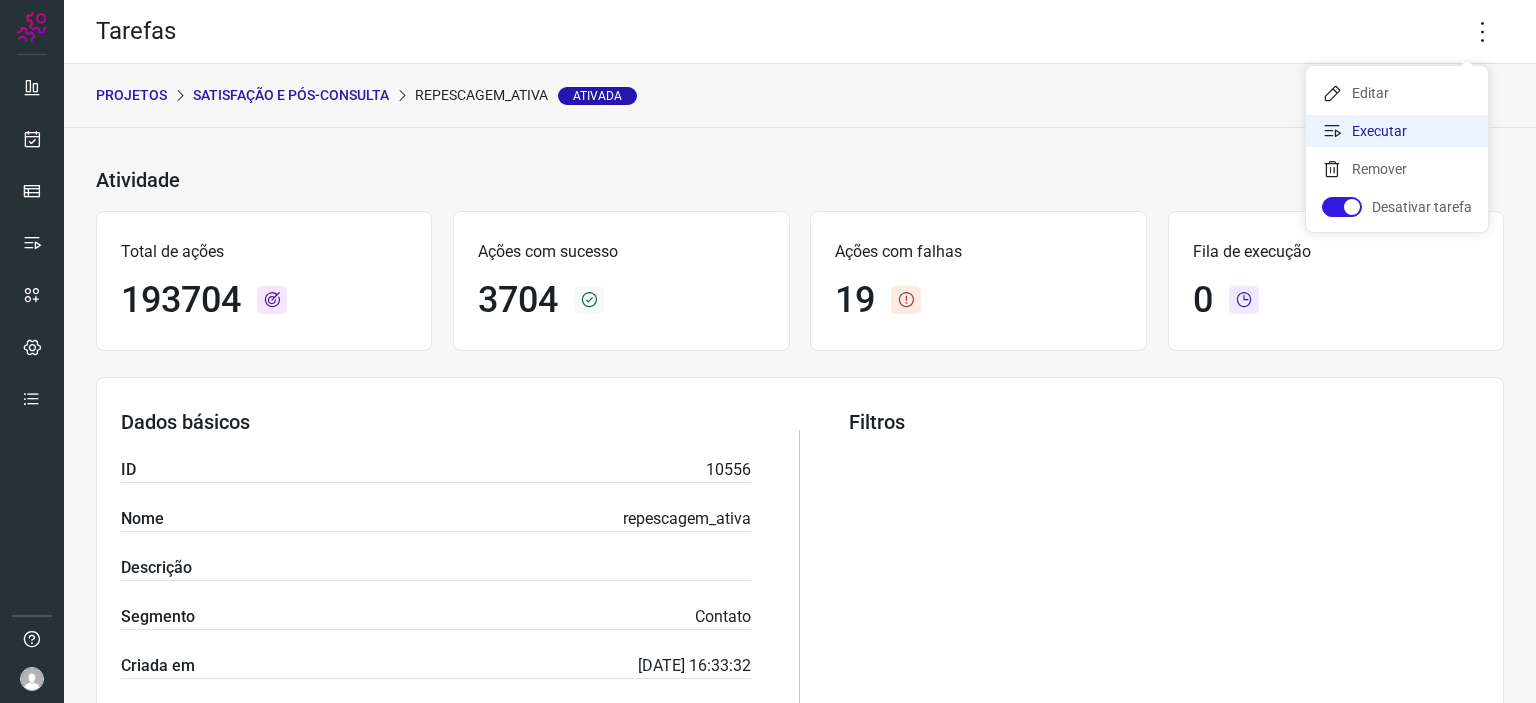 drag, startPoint x: 1354, startPoint y: 130, endPoint x: 1307, endPoint y: 163, distance: 57.428215 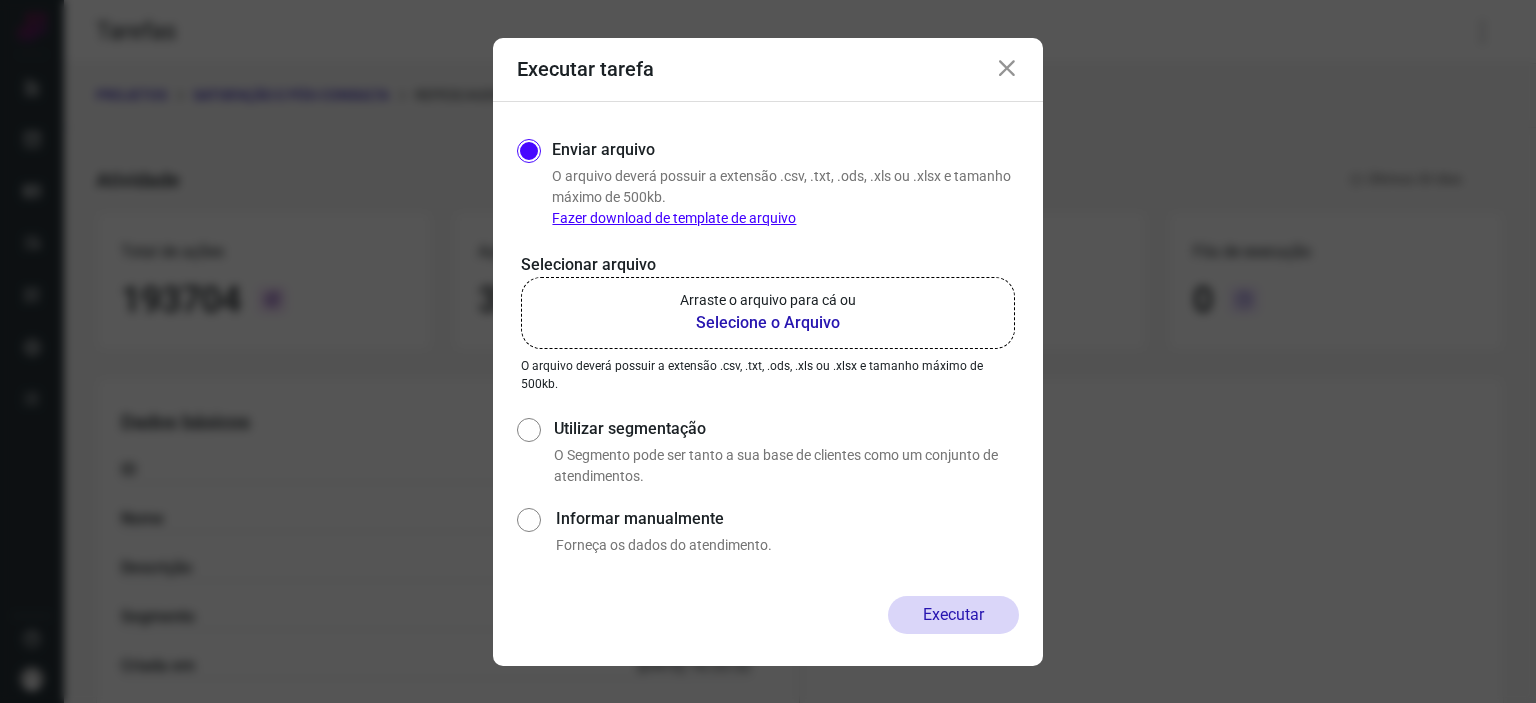 click on "Selecione o Arquivo" at bounding box center (768, 323) 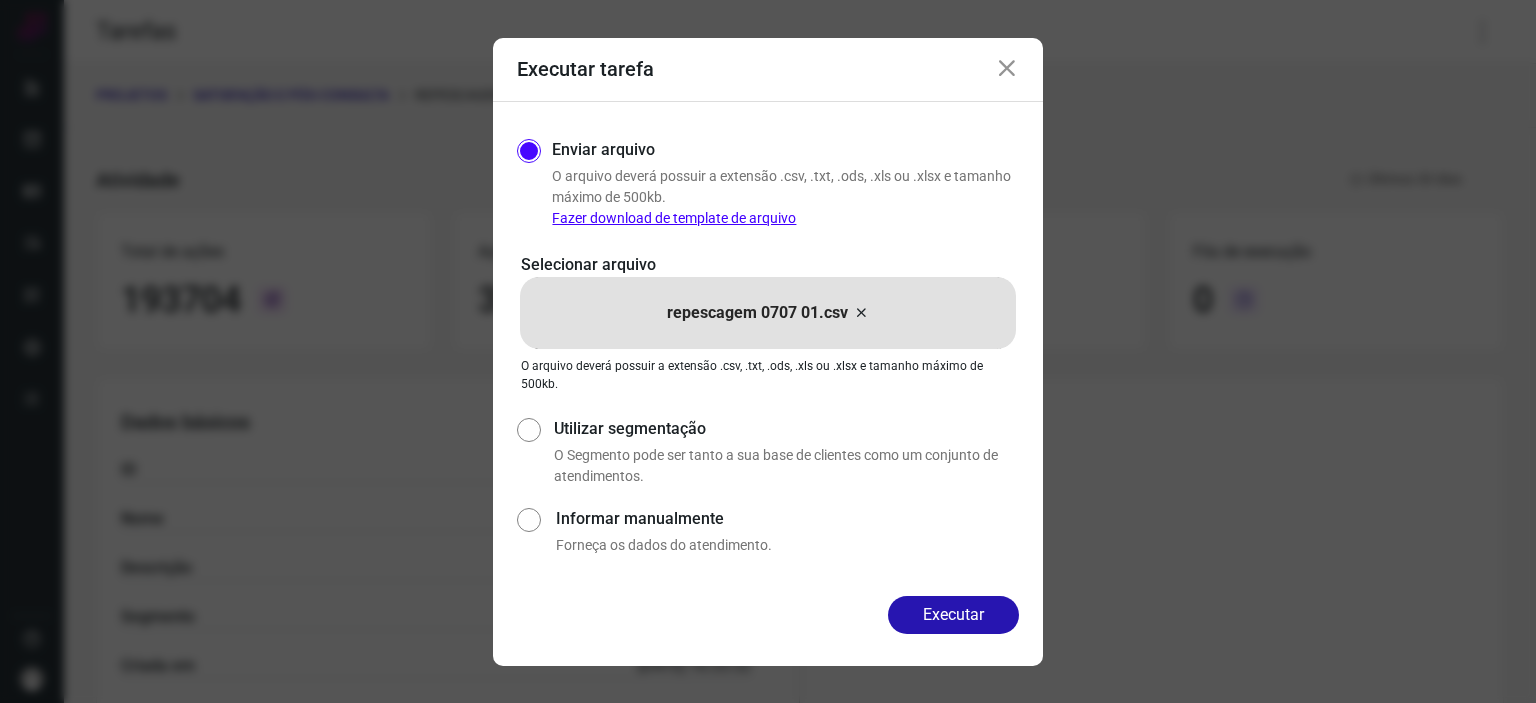 drag, startPoint x: 1001, startPoint y: 65, endPoint x: 1016, endPoint y: 57, distance: 17 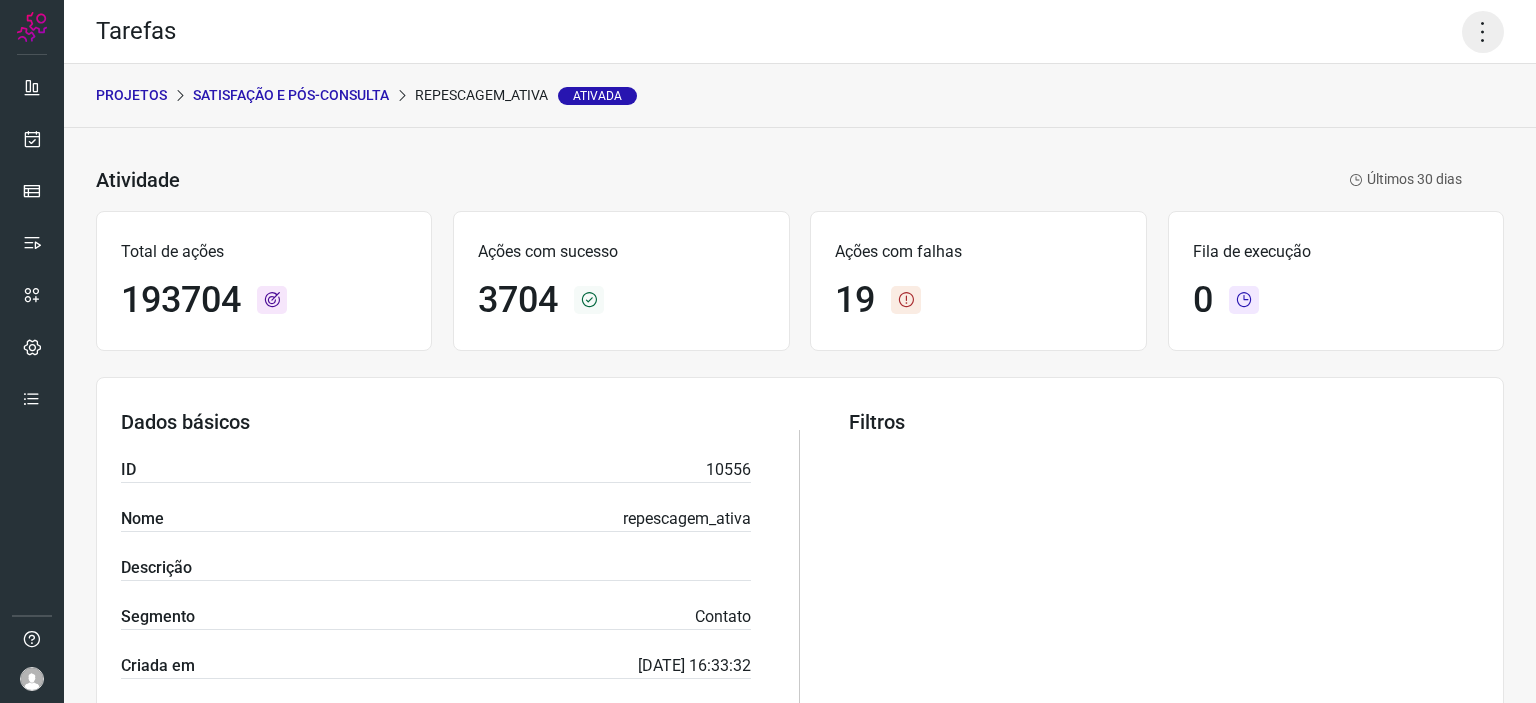 click 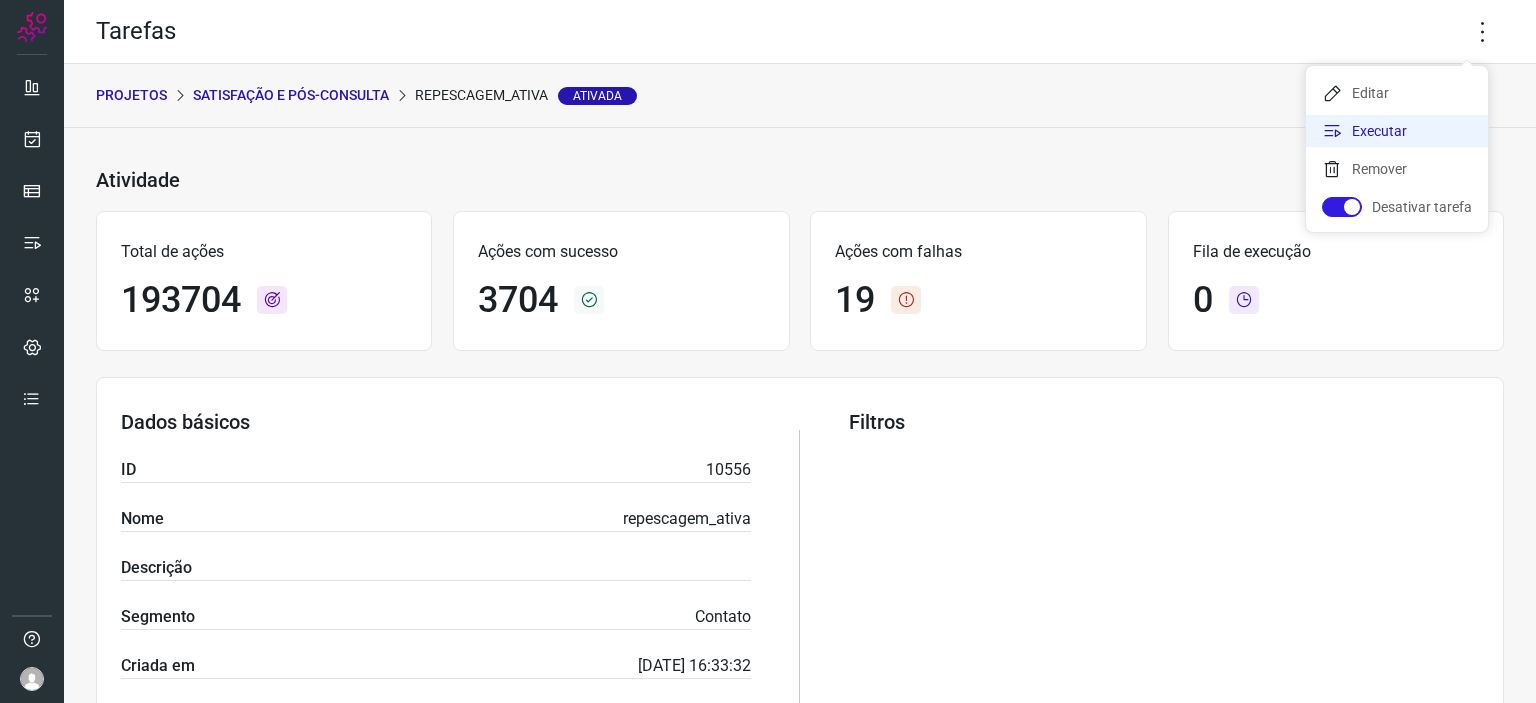 click on "Executar" 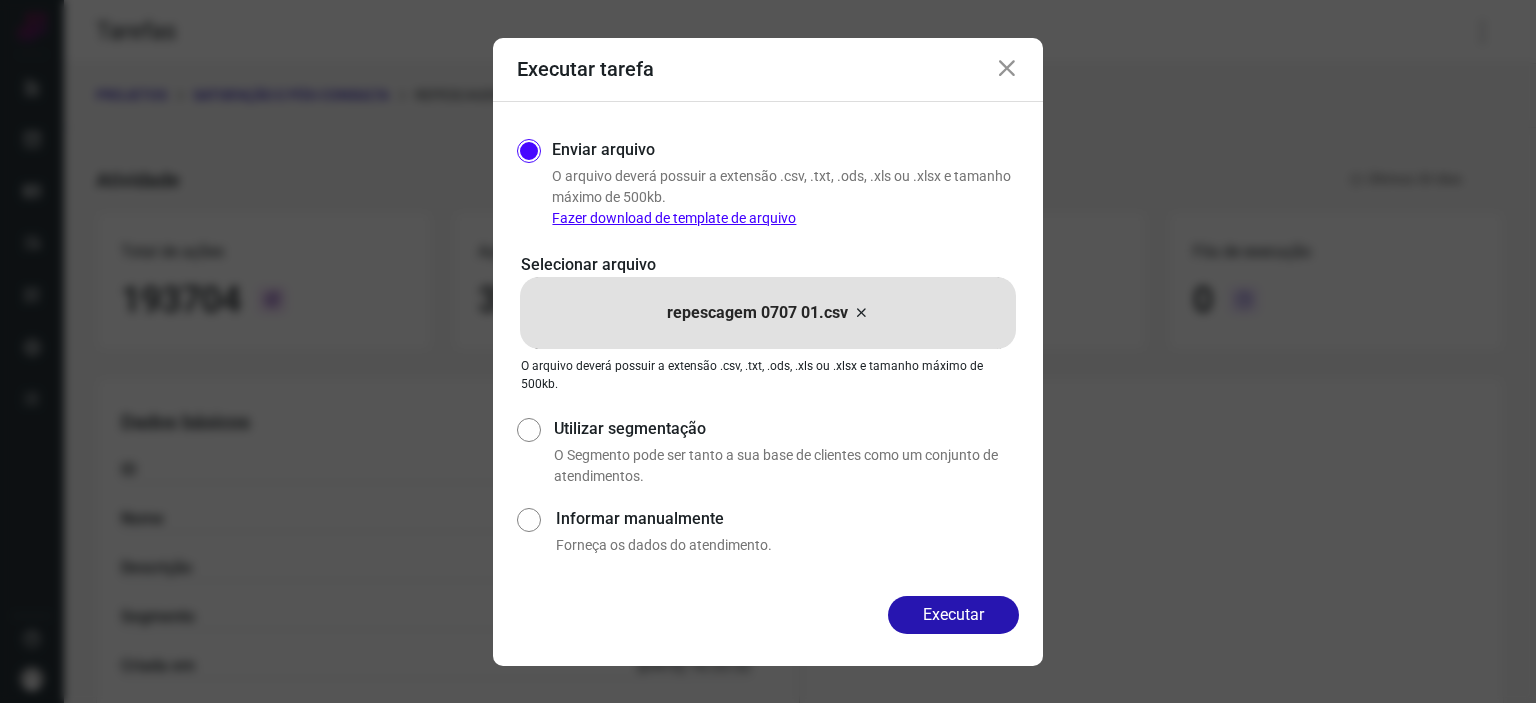 click on "Executar" at bounding box center (953, 615) 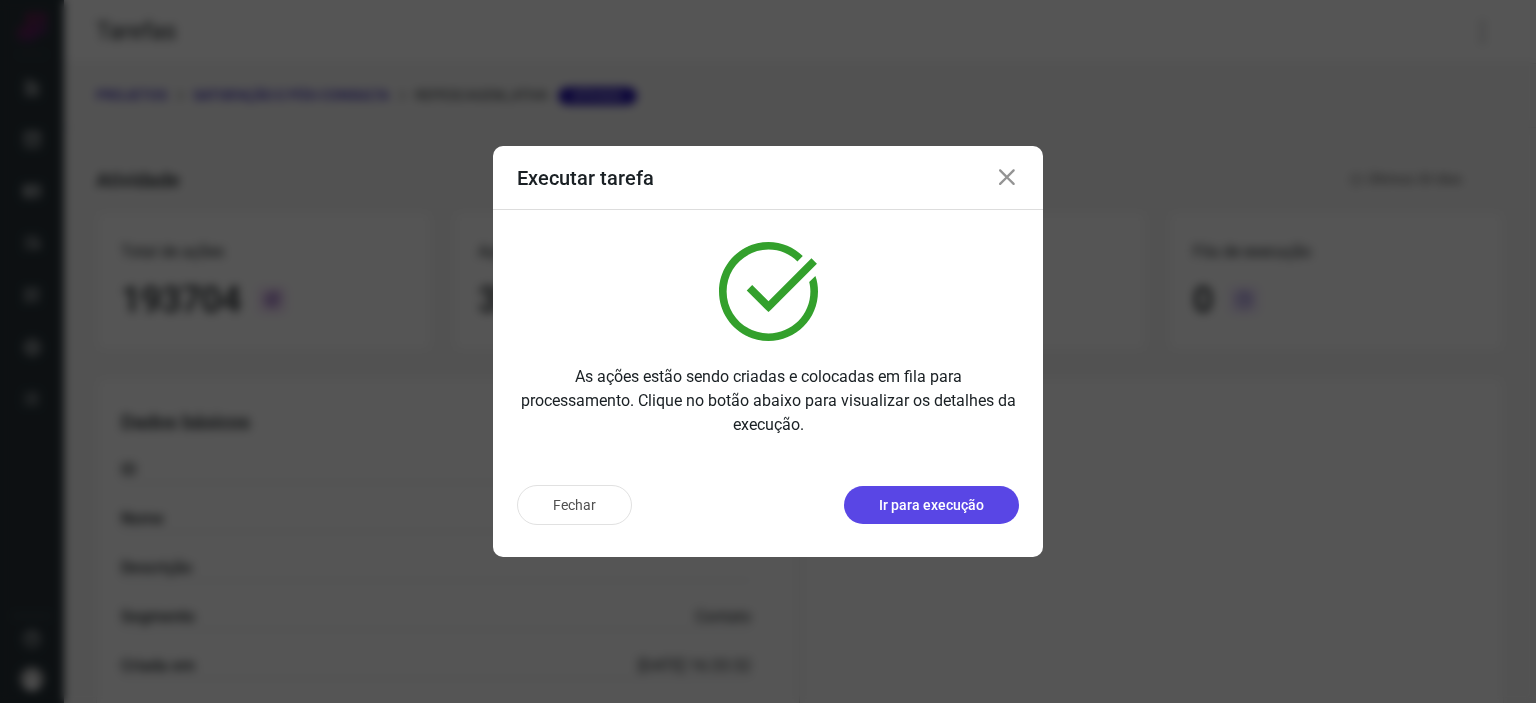 click on "Ir para execução" at bounding box center (931, 505) 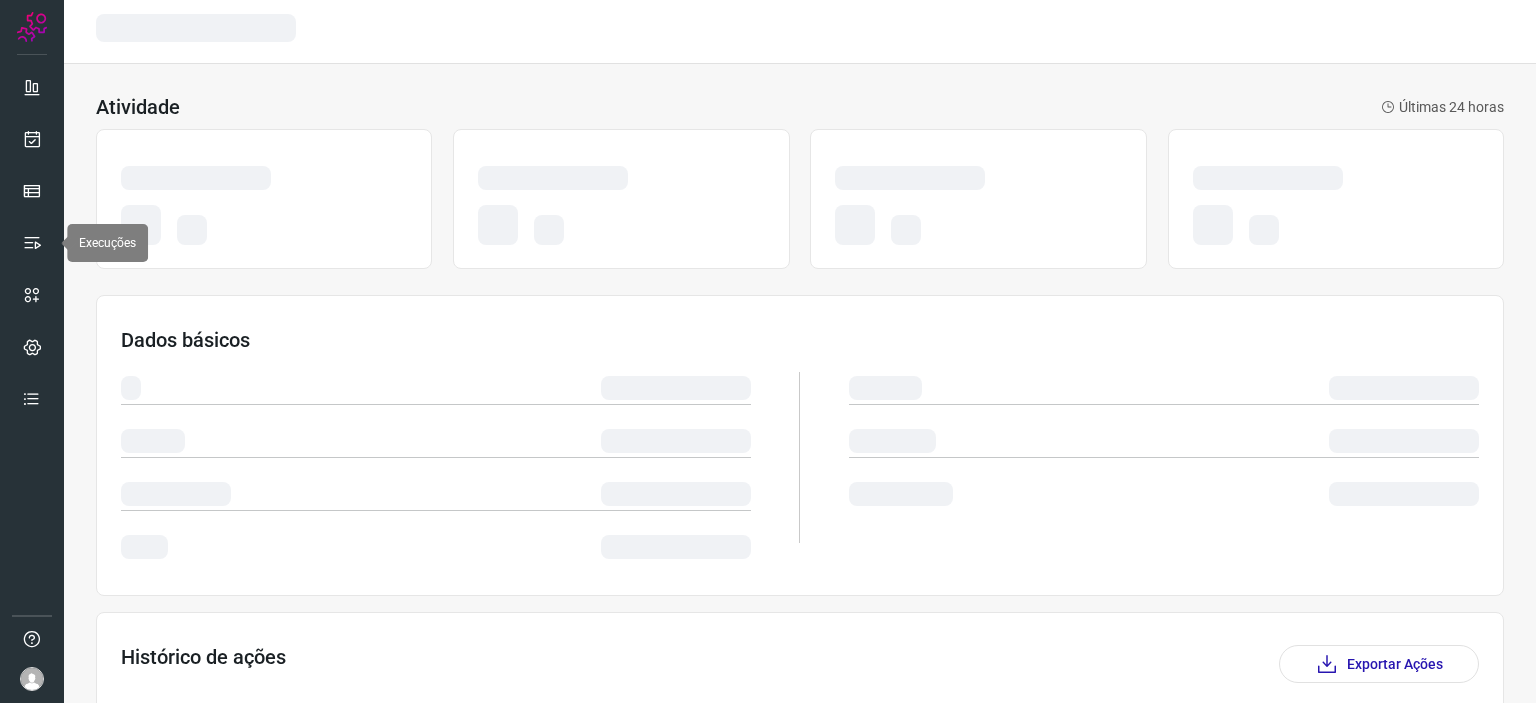 scroll, scrollTop: 0, scrollLeft: 0, axis: both 